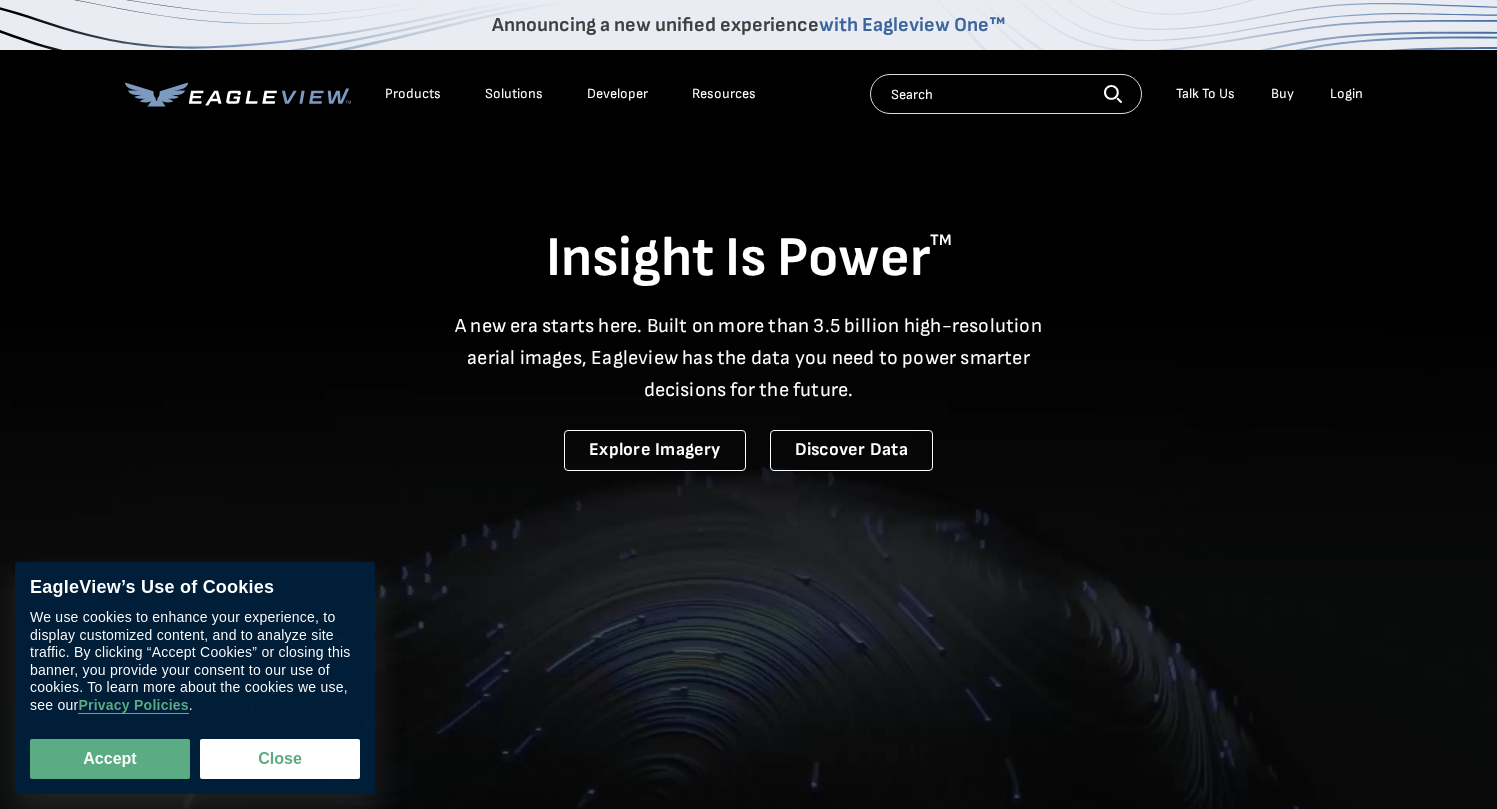scroll, scrollTop: 0, scrollLeft: 0, axis: both 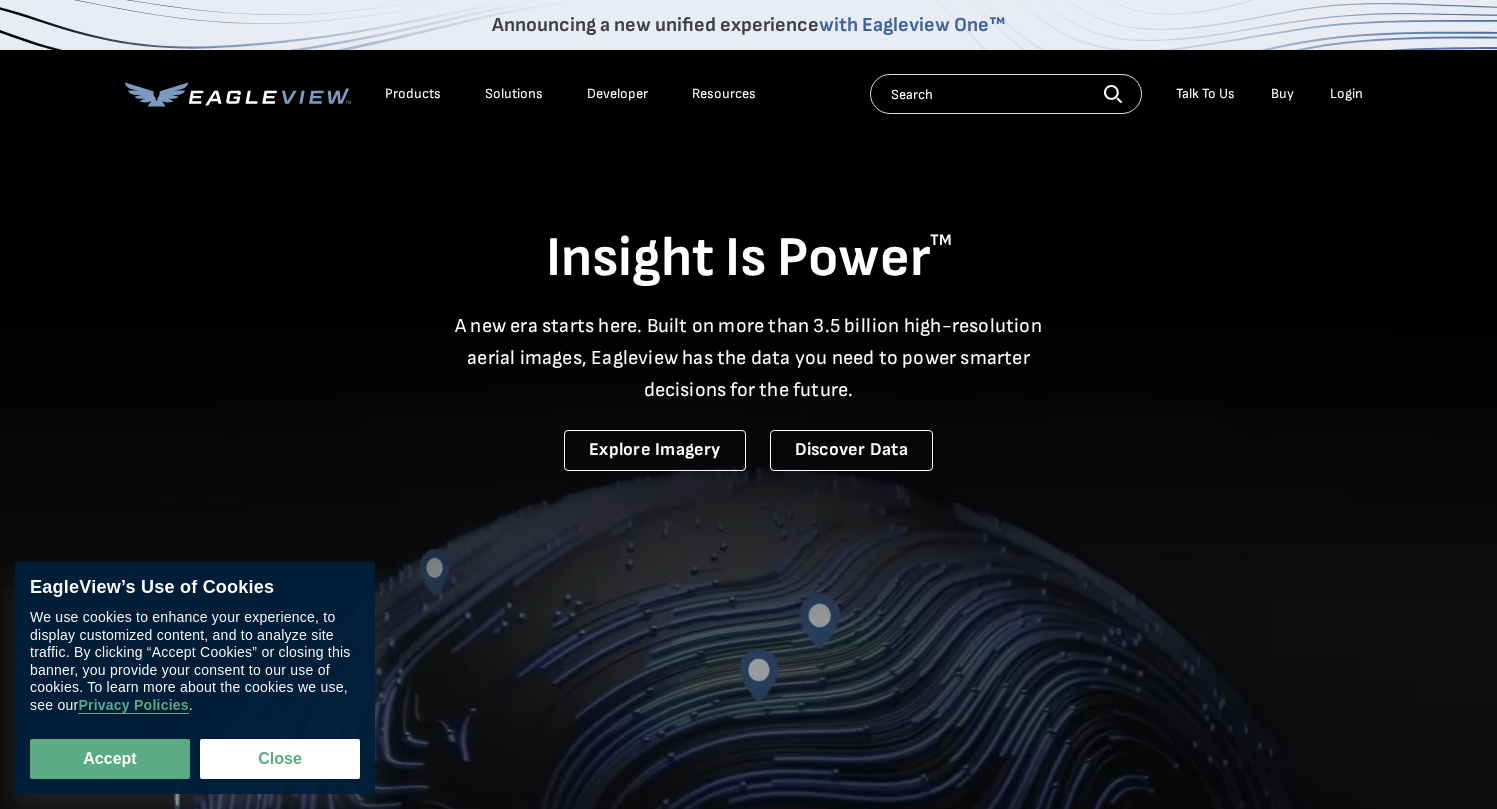 click on "Login" at bounding box center (1346, 94) 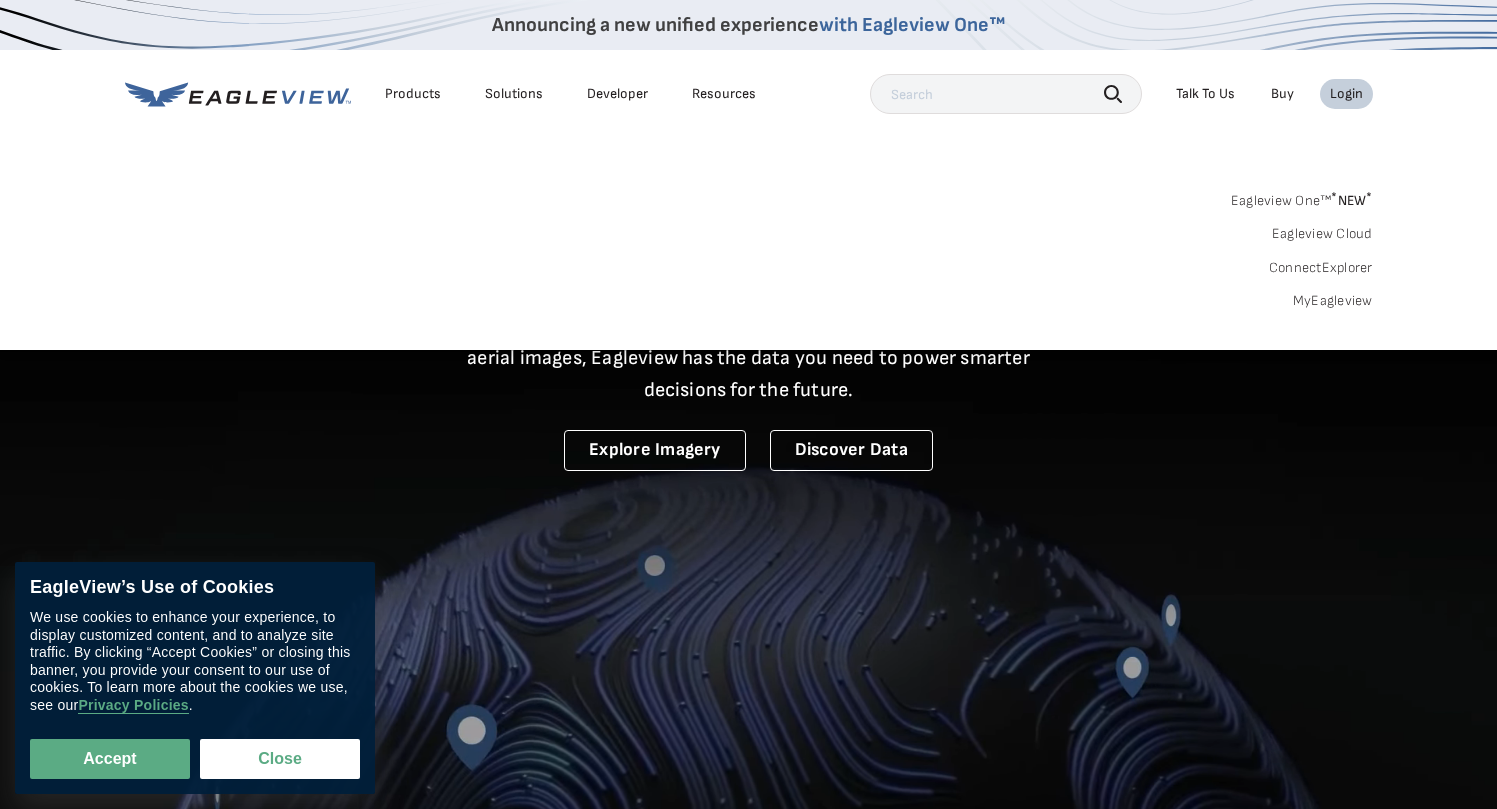 click on "MyEagleview" at bounding box center [1333, 301] 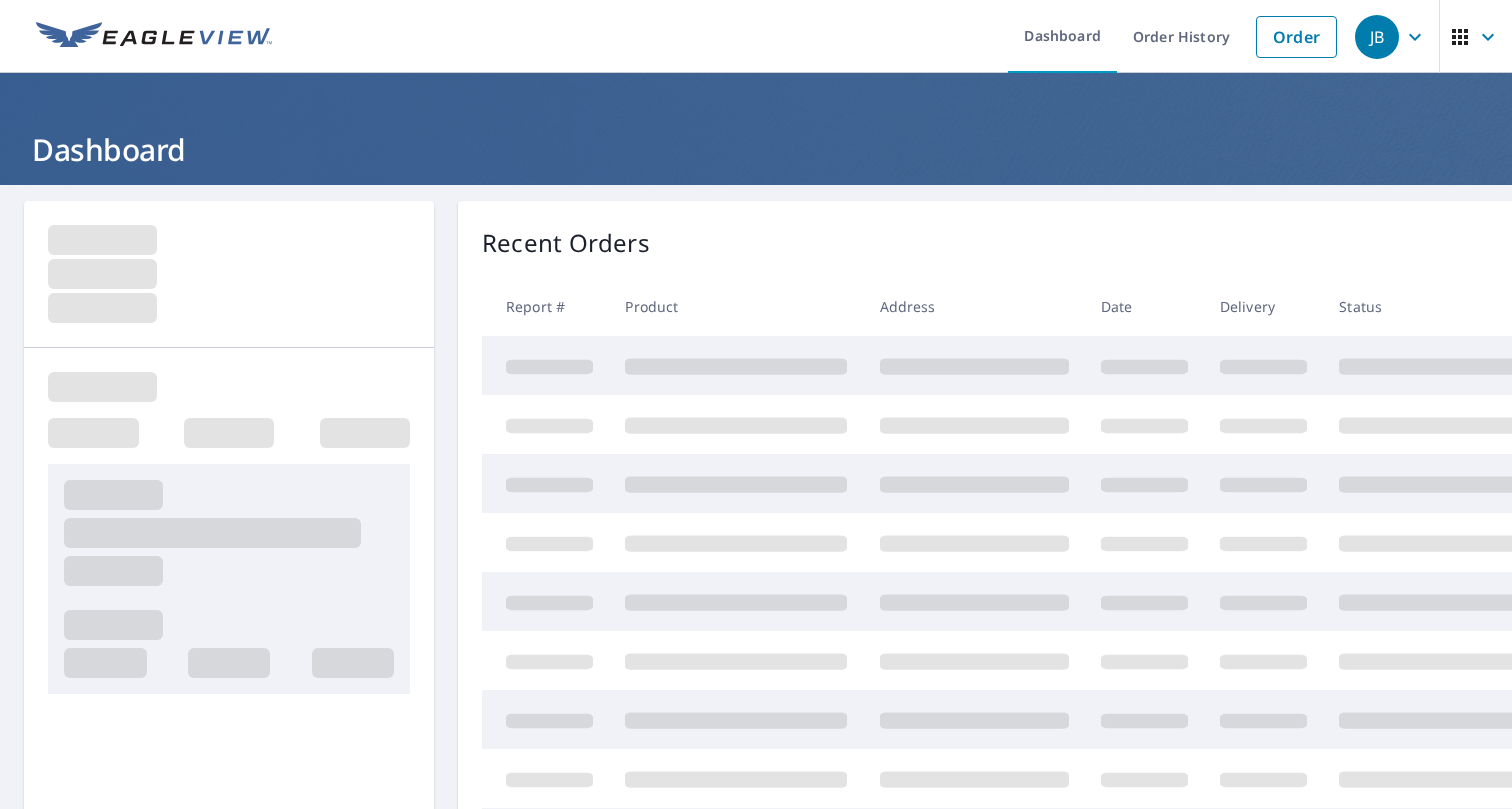 scroll, scrollTop: 0, scrollLeft: 0, axis: both 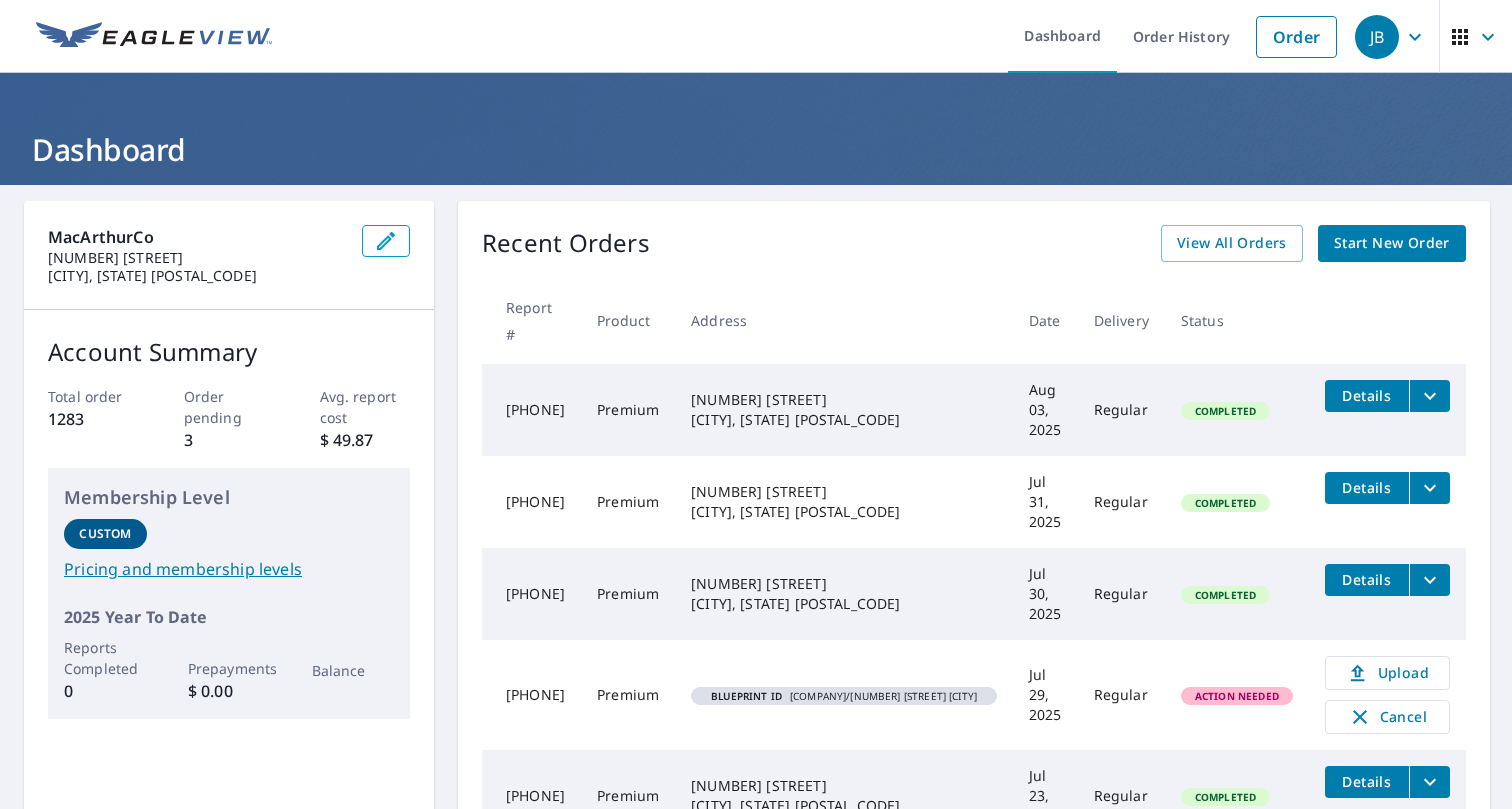 click on "Start New Order" at bounding box center (1392, 243) 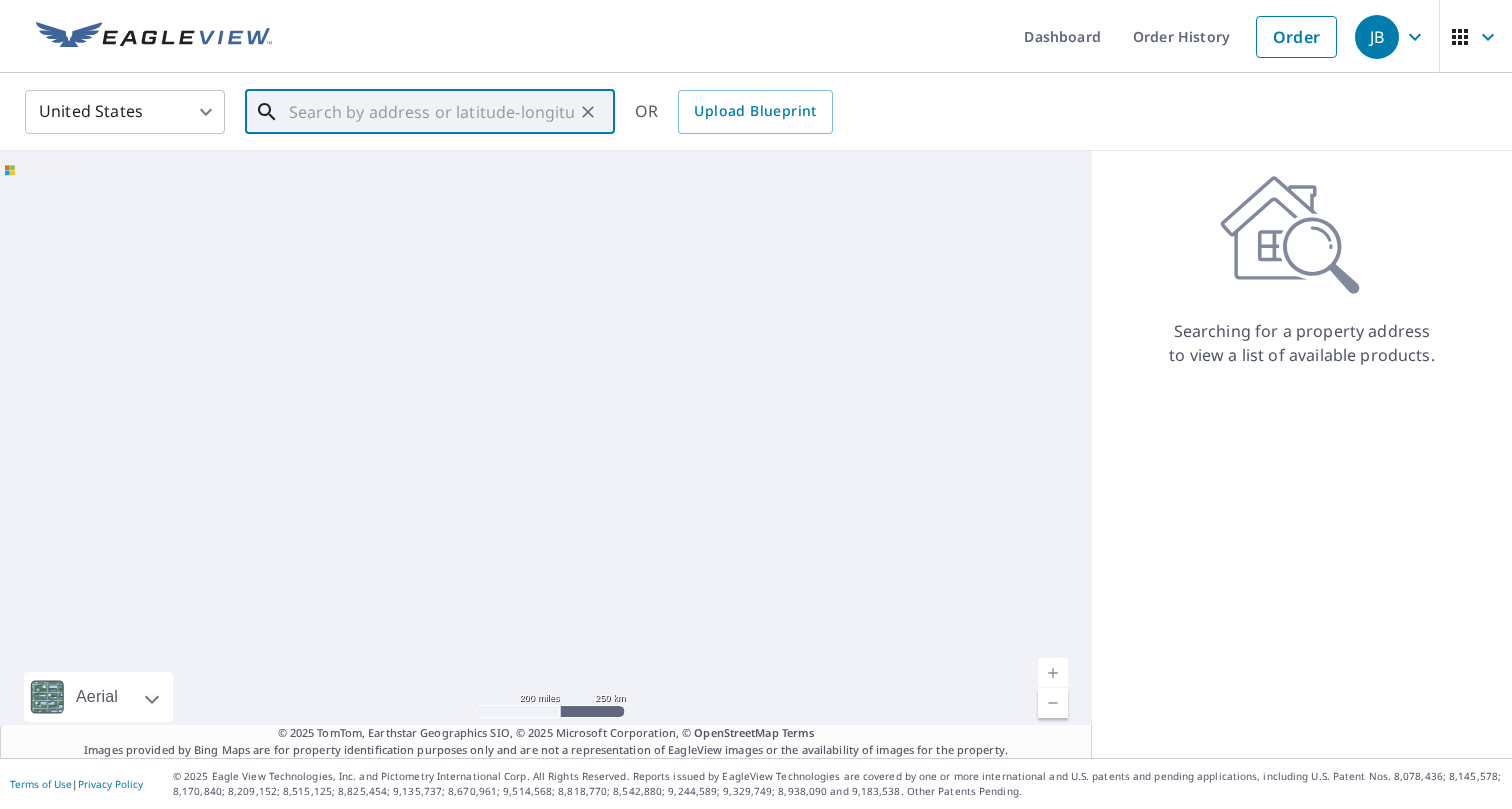 click at bounding box center [431, 112] 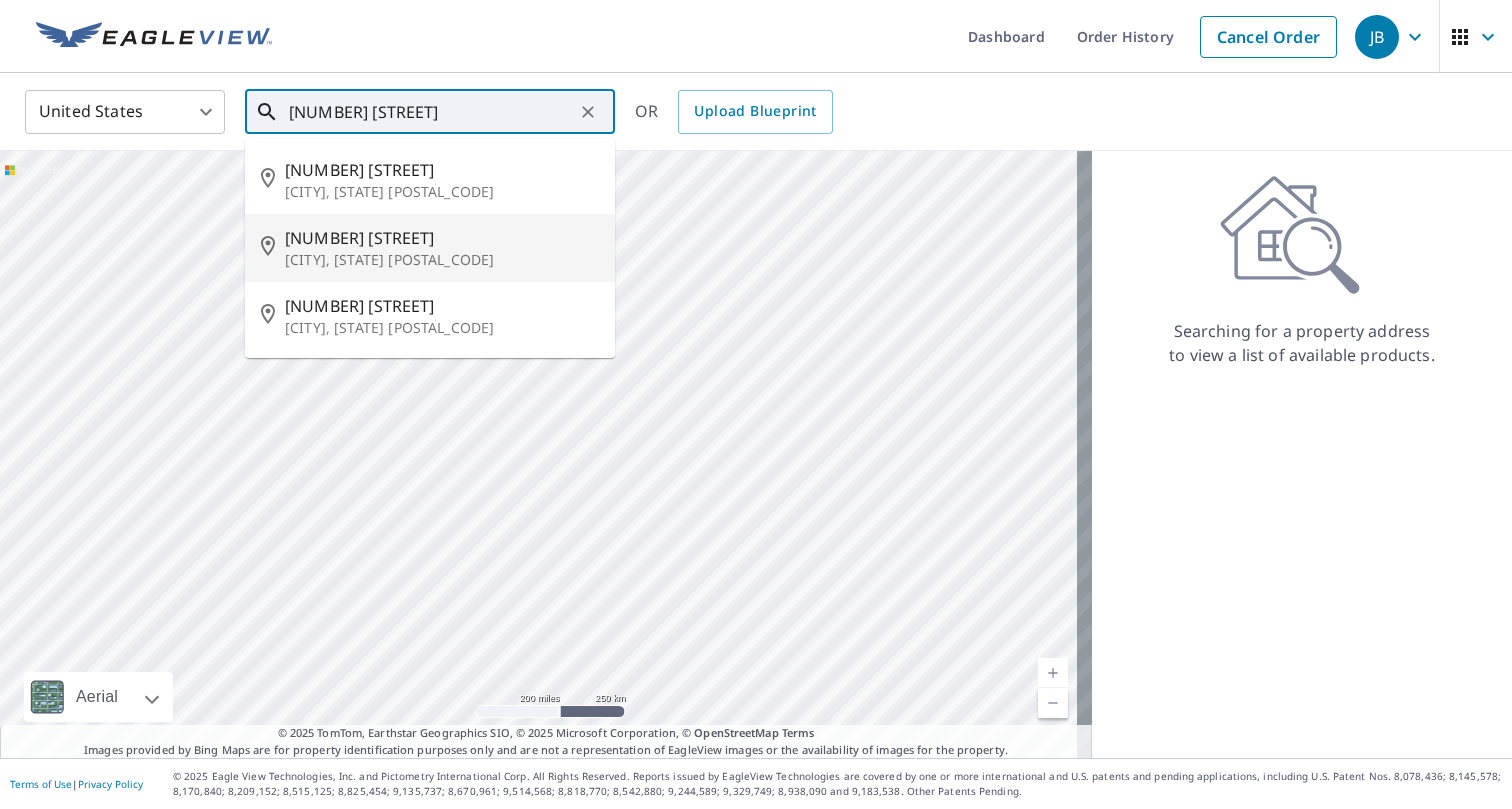 click on "[NUMBER] [STREET]" at bounding box center [442, 238] 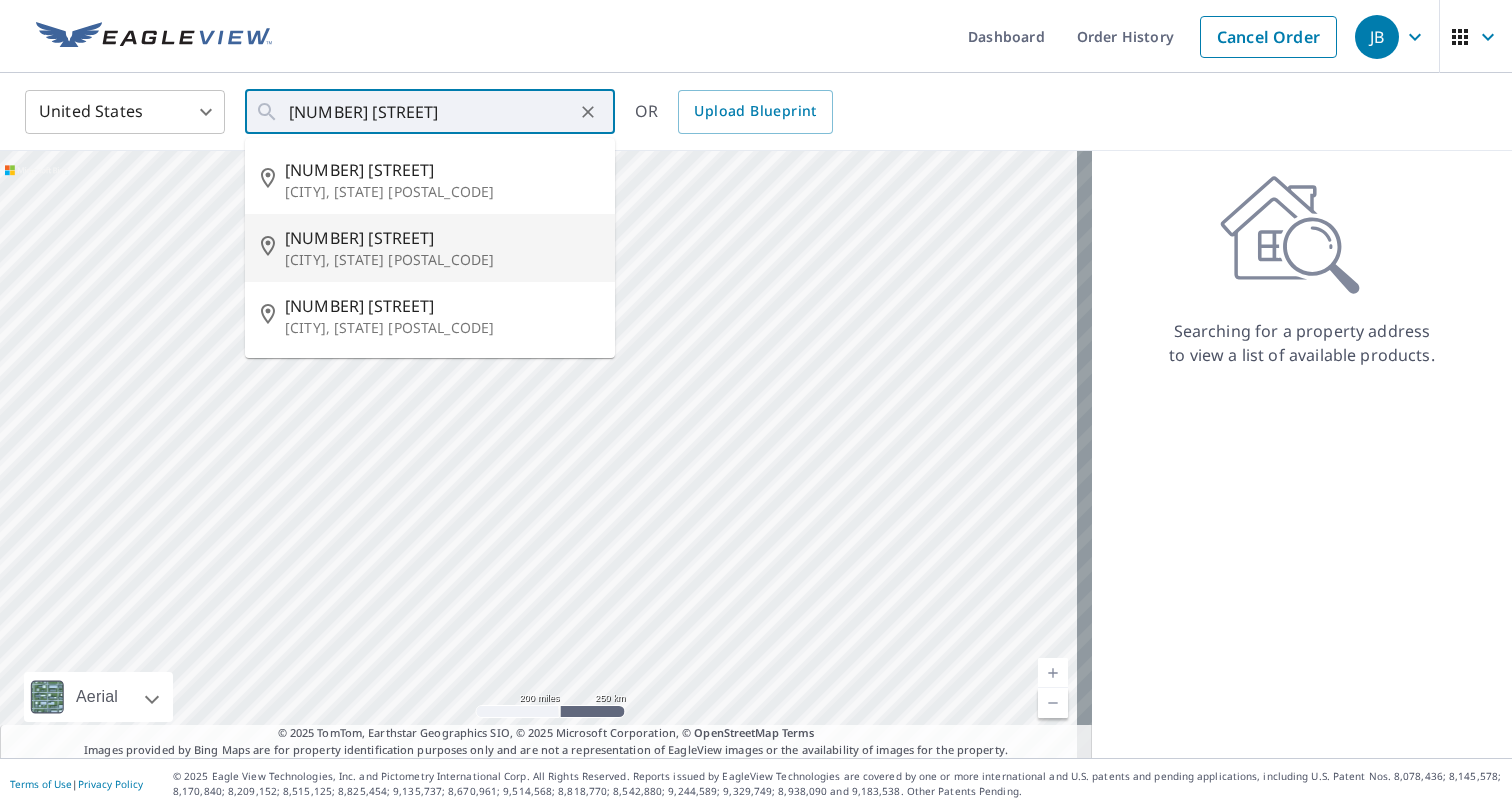 type on "[NUMBER] [STREET] [CITY], [STATE] [POSTAL_CODE]" 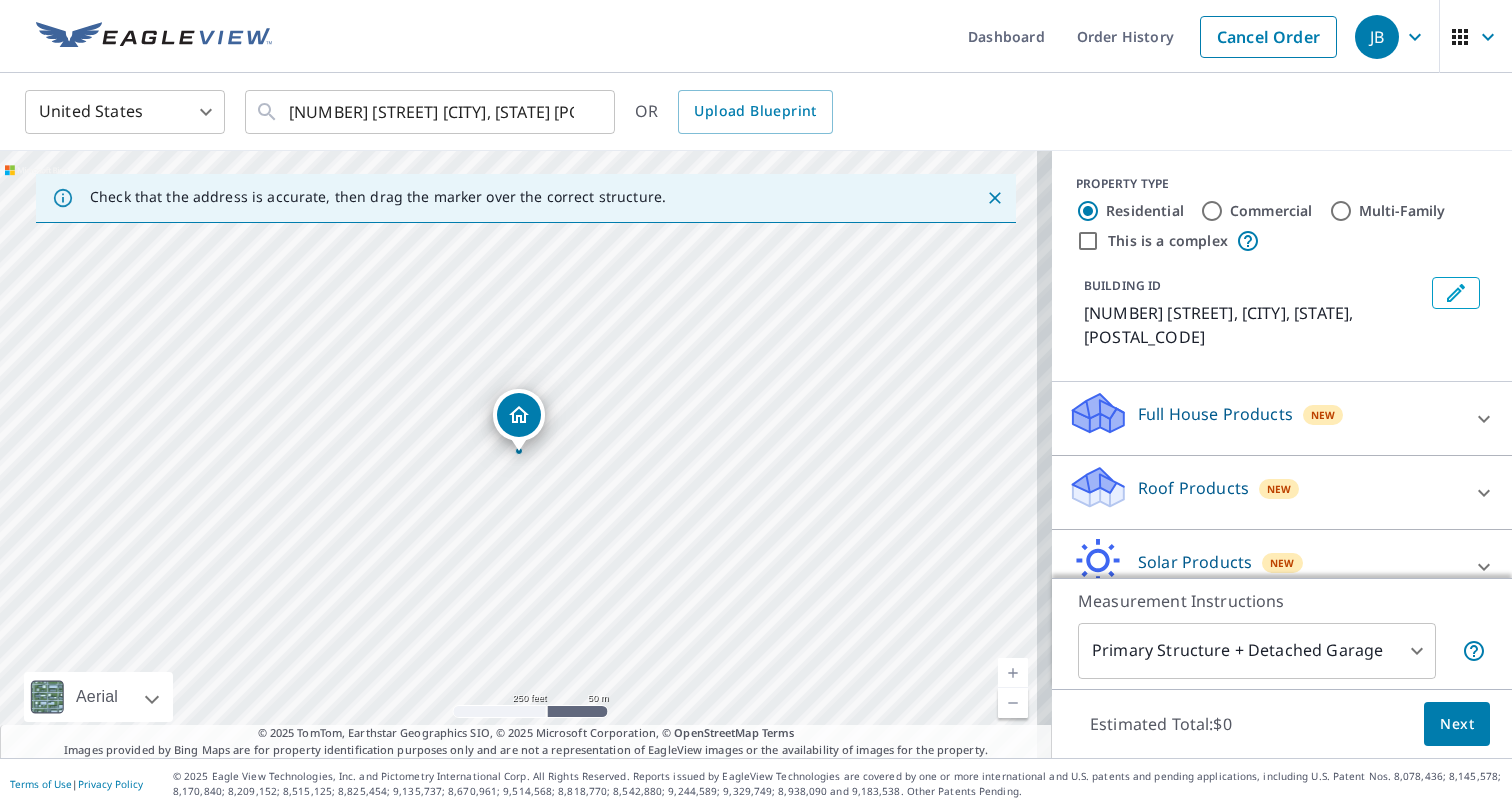 click on "Roof Products" at bounding box center (1193, 488) 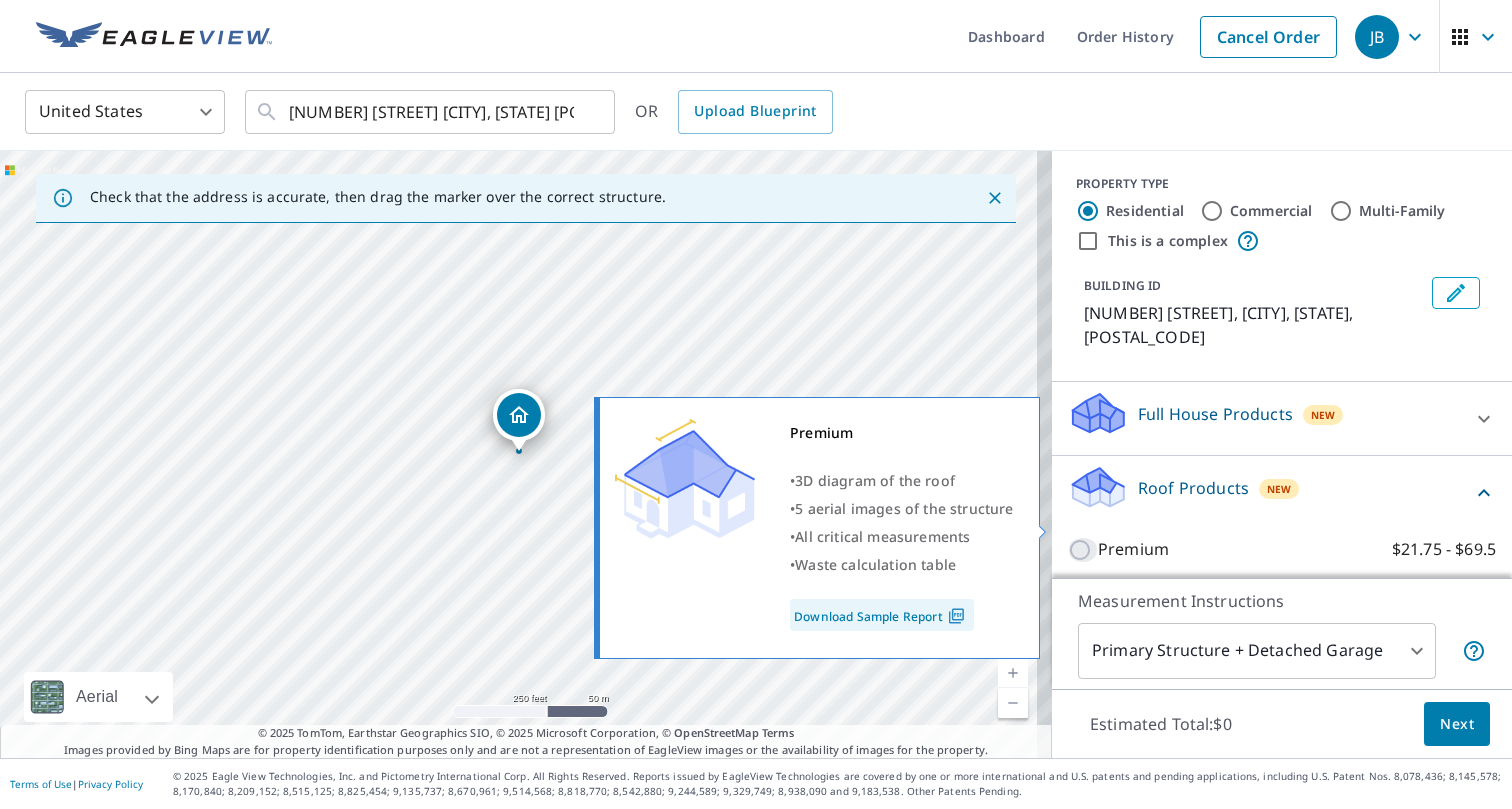 click on "Premium $21.75 - $69.5" at bounding box center [1083, 550] 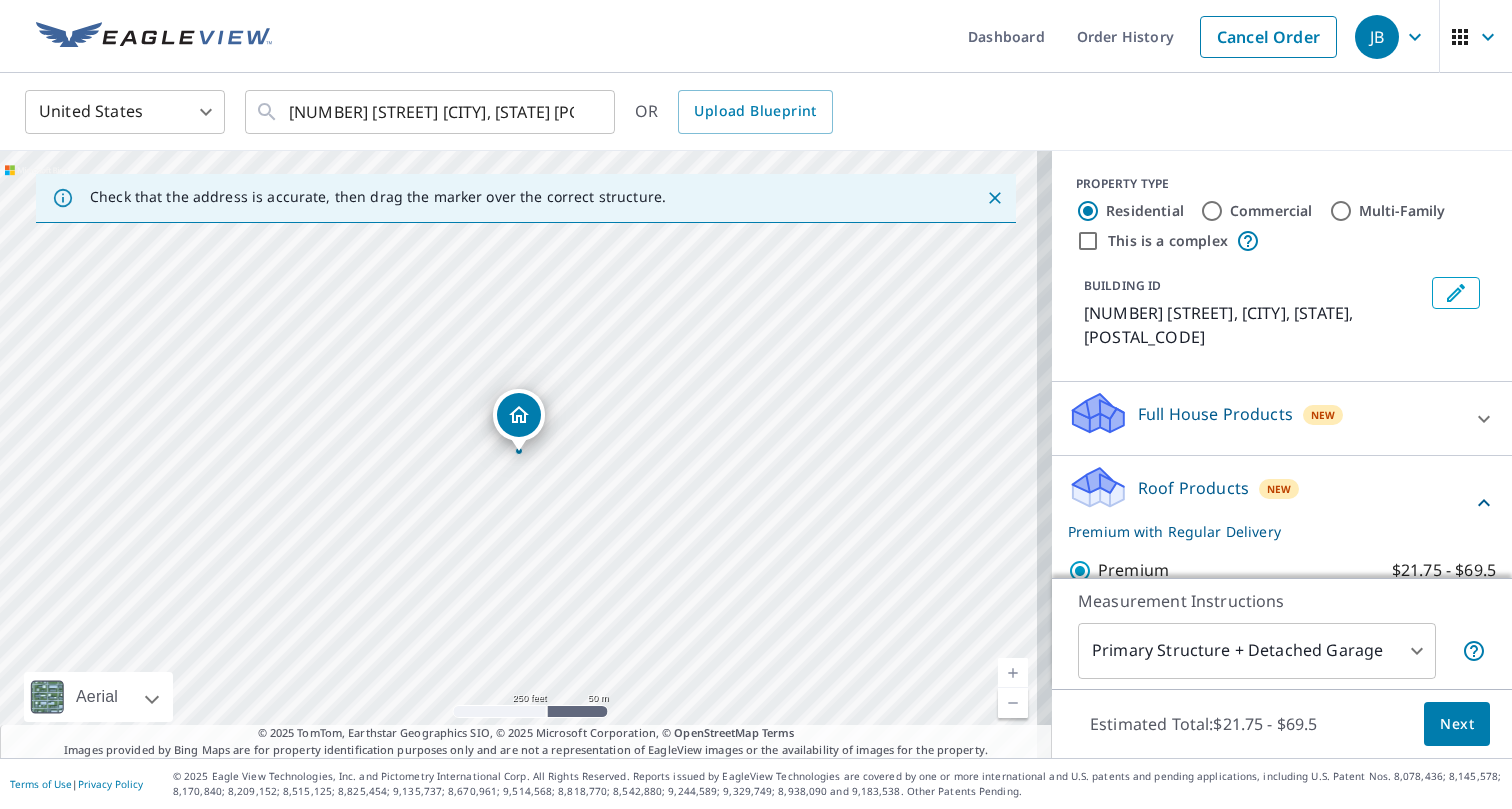 click on "Next" at bounding box center (1457, 724) 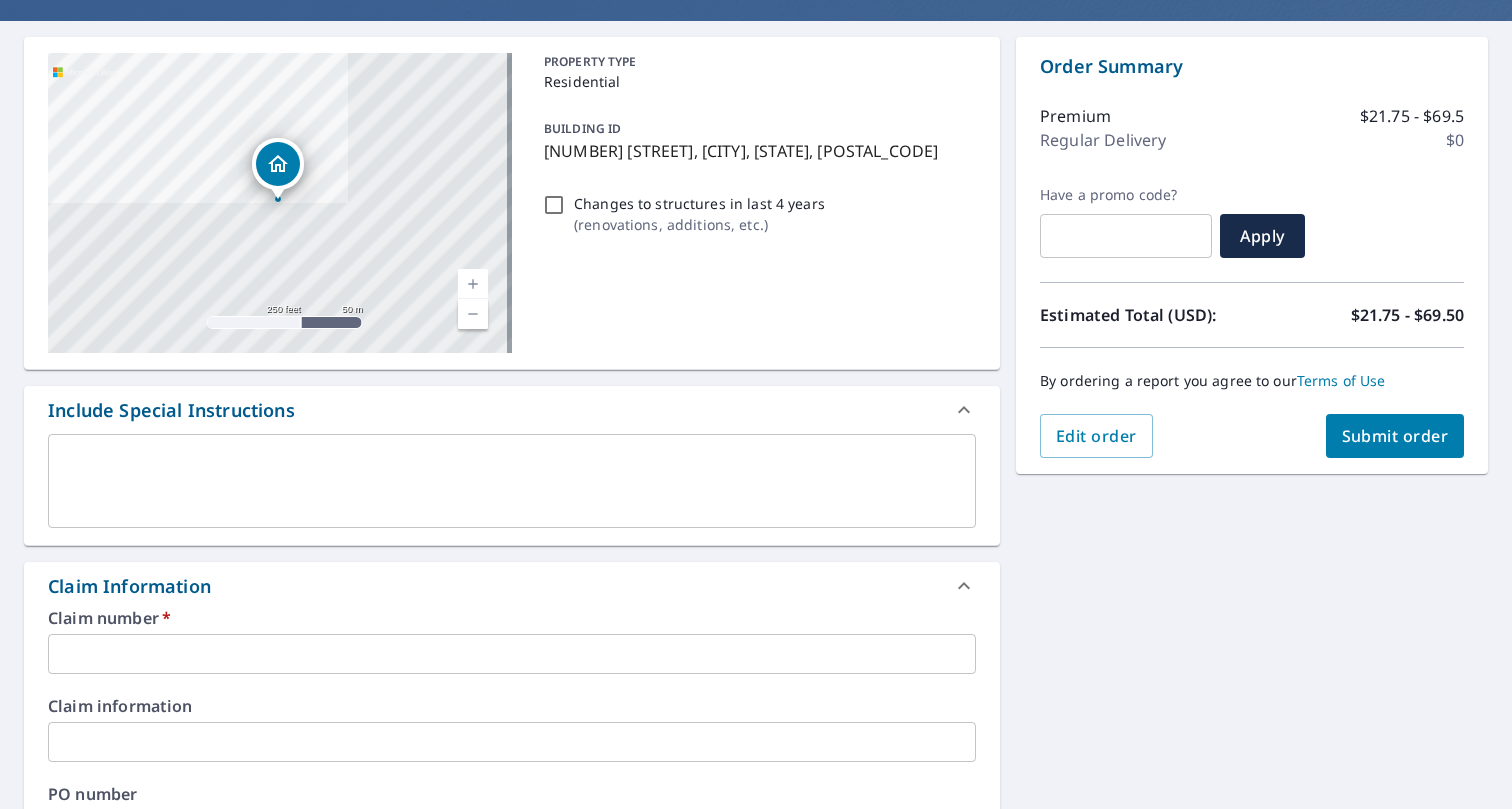 scroll, scrollTop: 200, scrollLeft: 0, axis: vertical 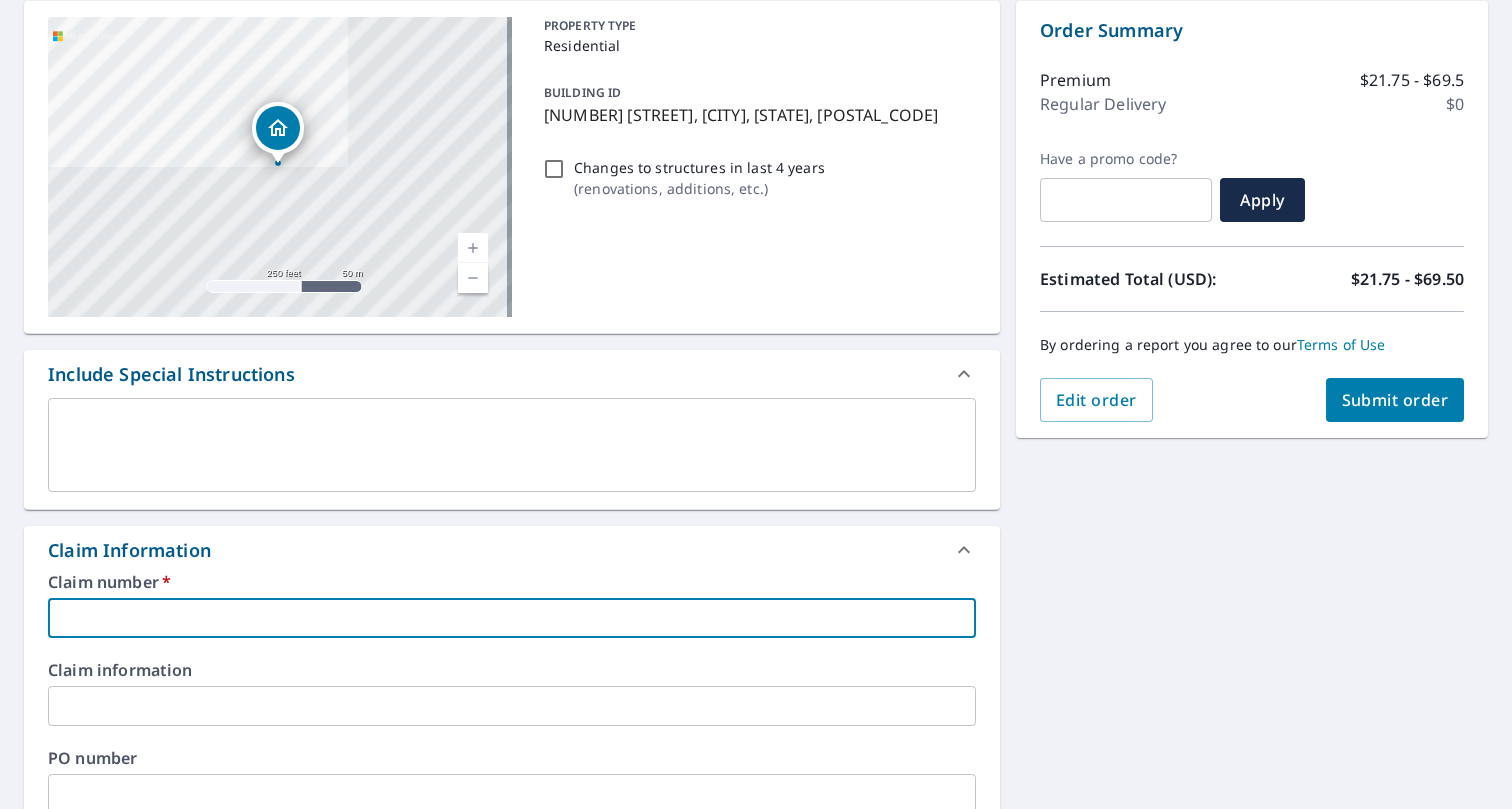click at bounding box center [512, 618] 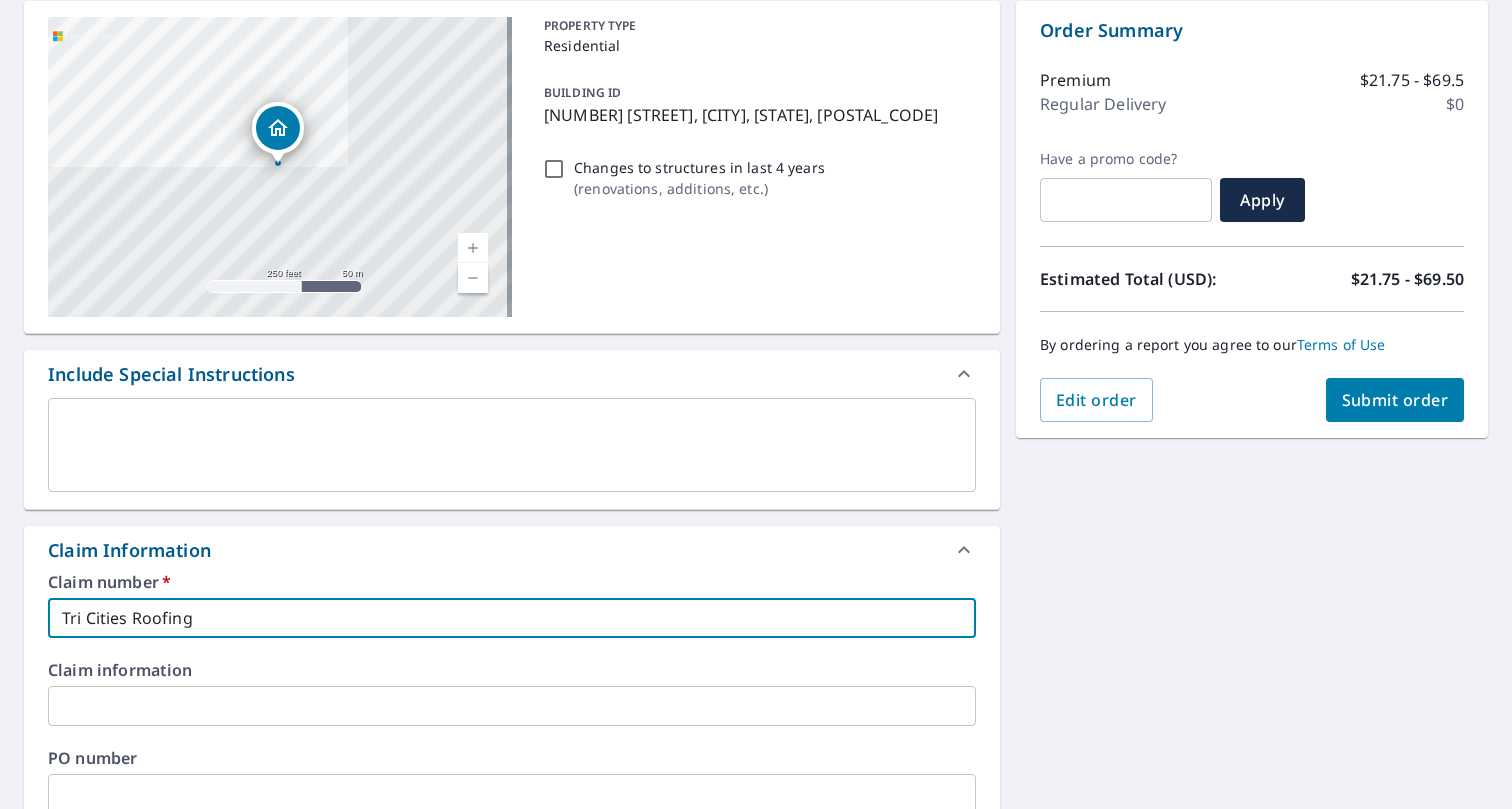 checkbox on "true" 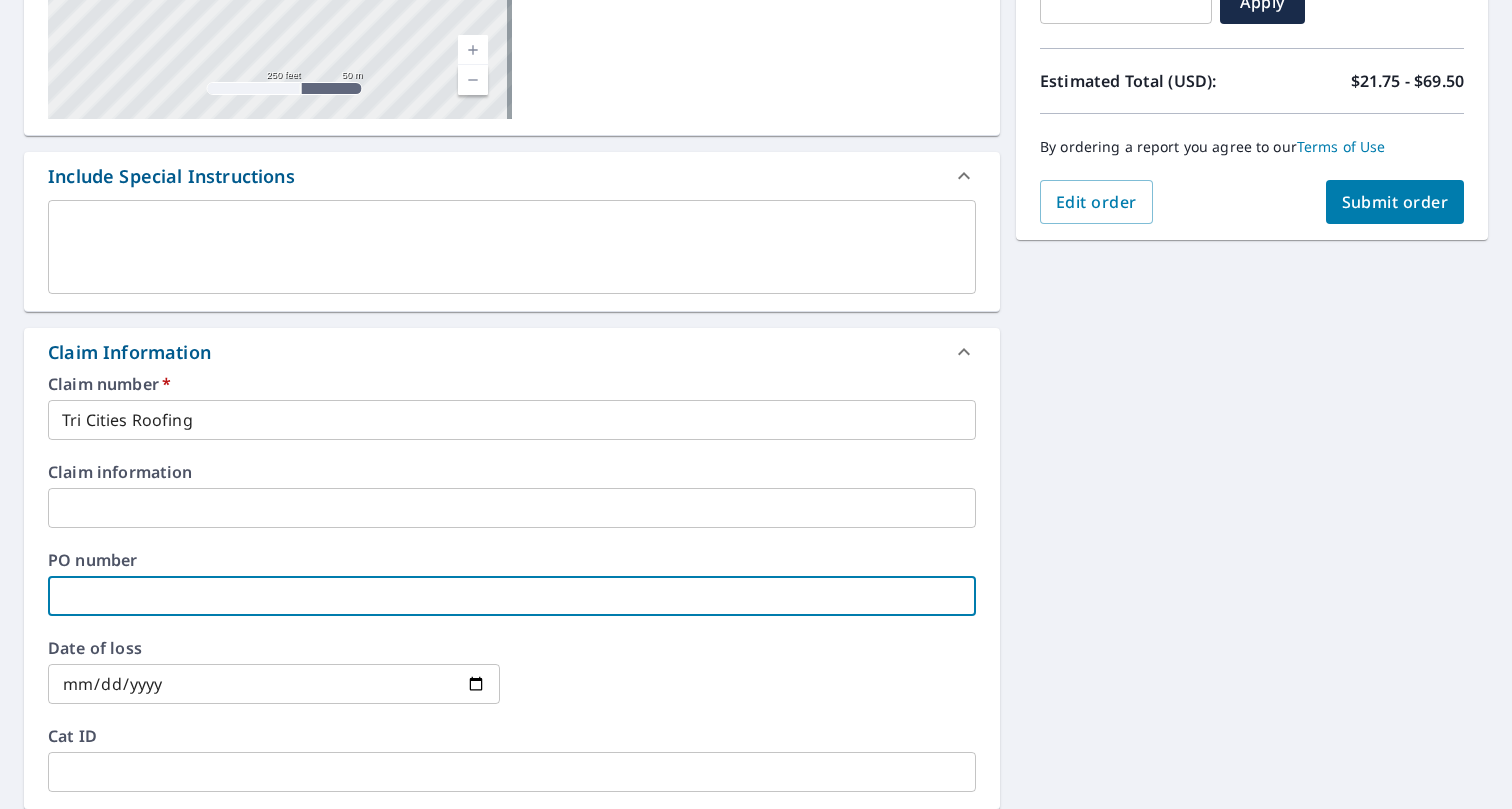 scroll, scrollTop: 400, scrollLeft: 0, axis: vertical 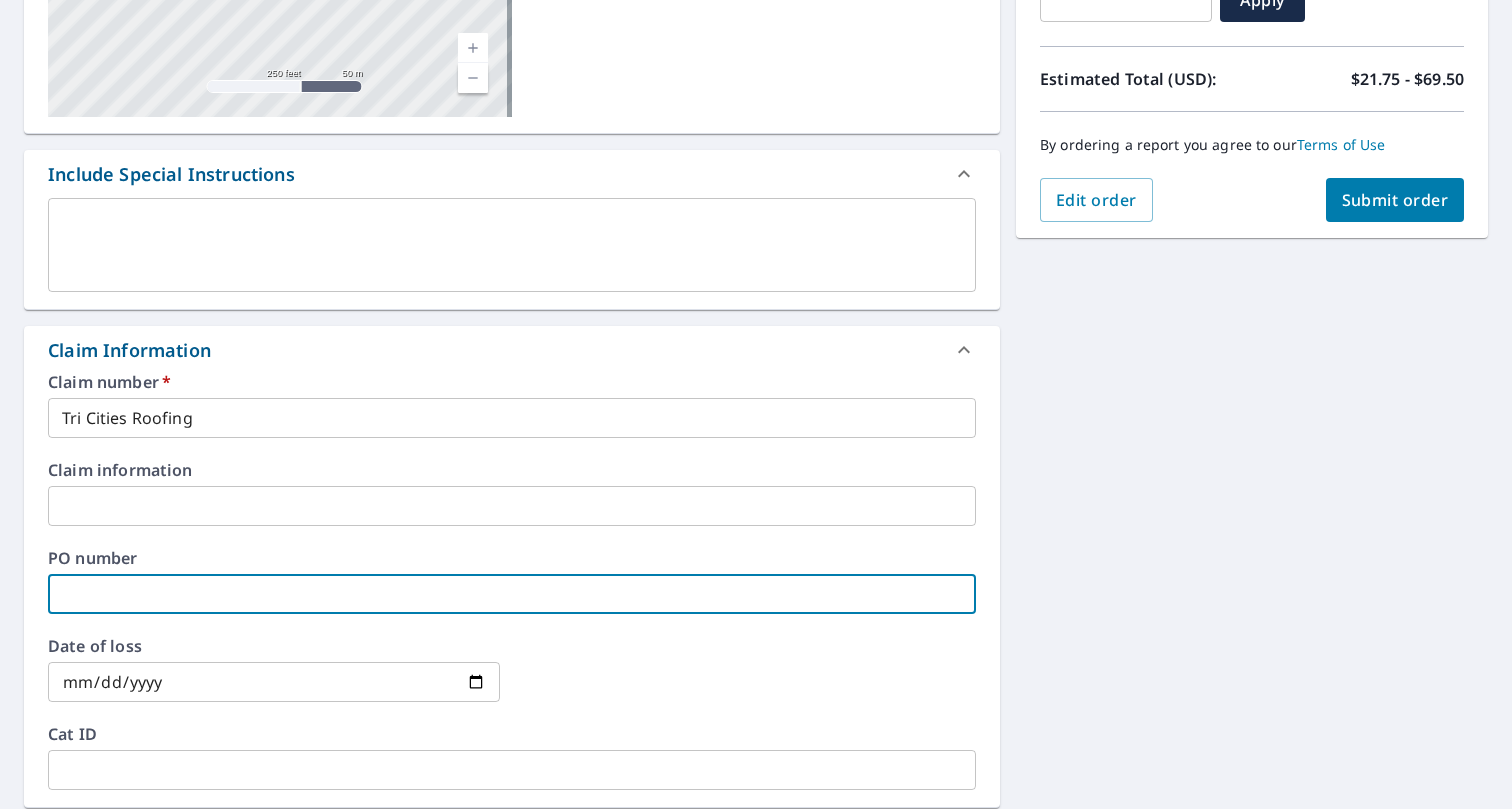 type on "3" 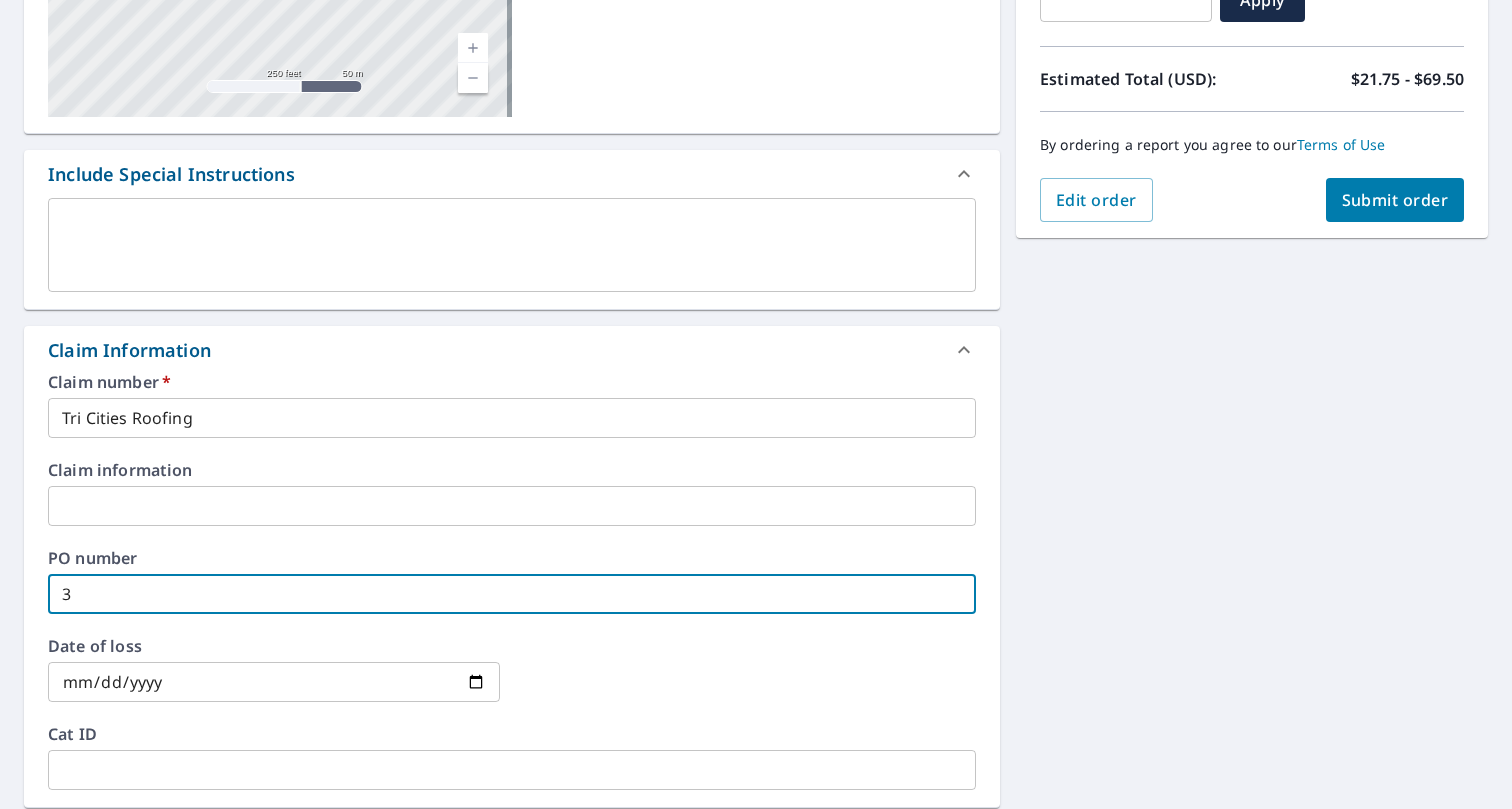 type on "30" 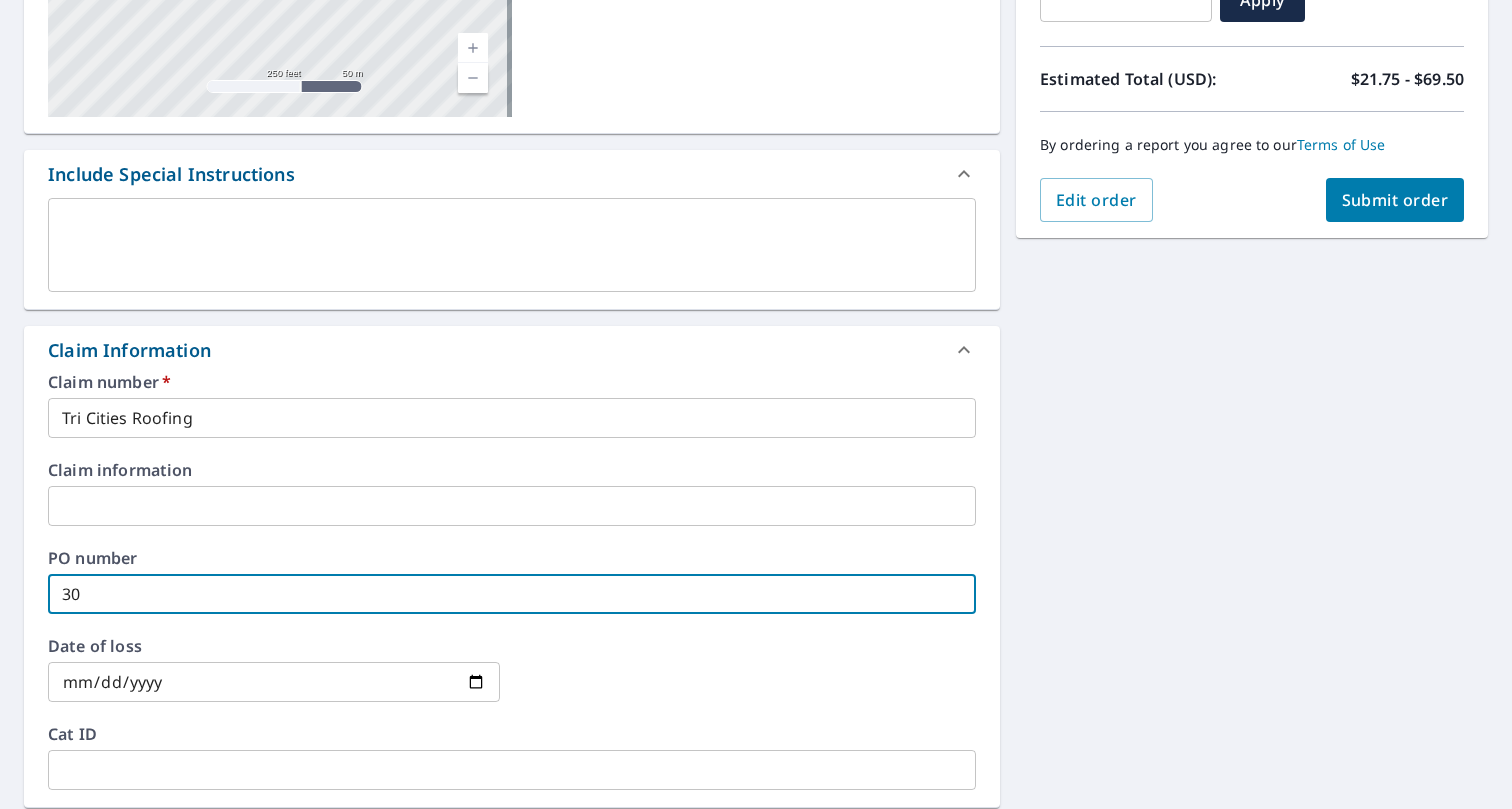 type on "300" 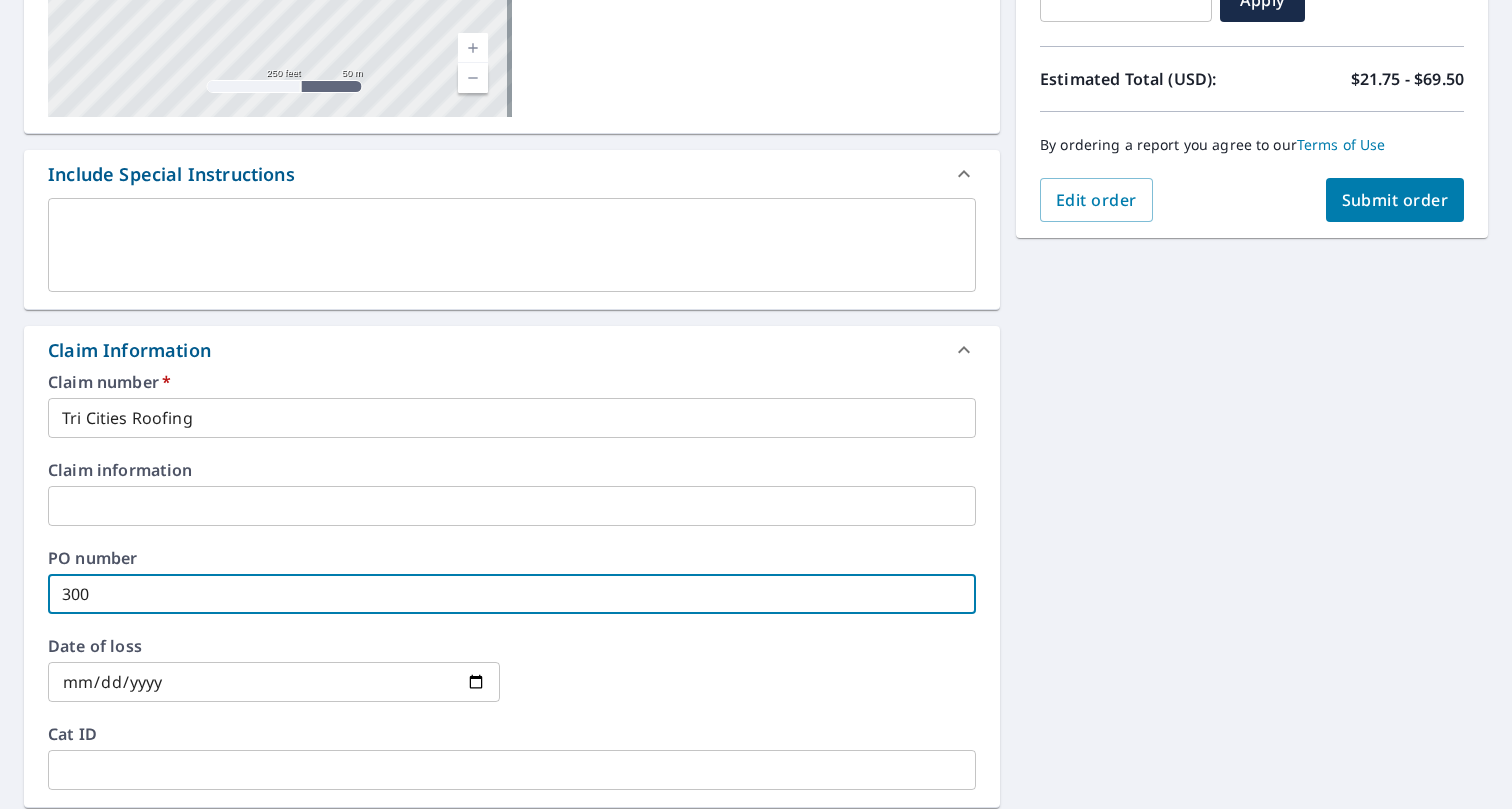 type on "3007" 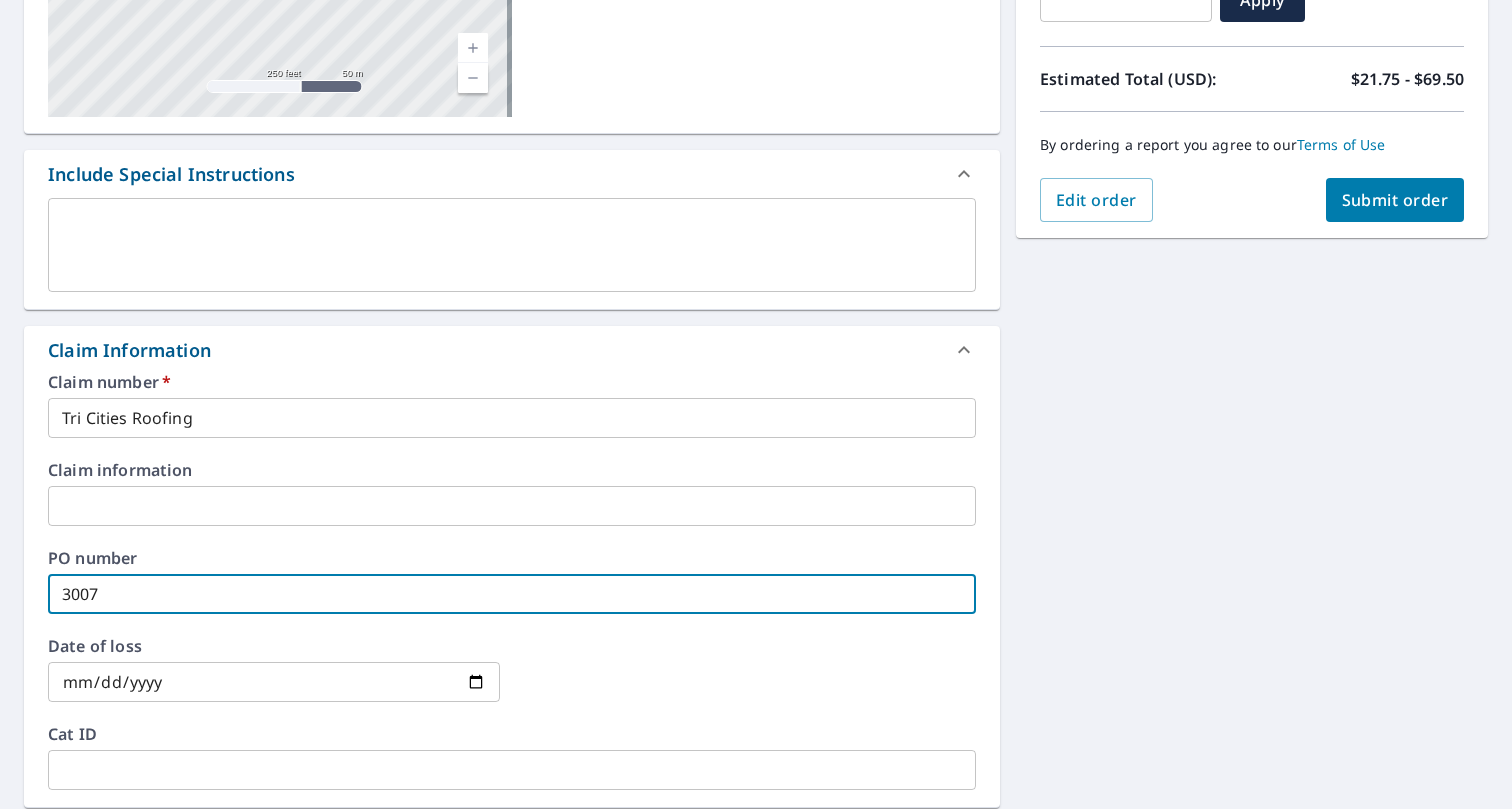 type on "3007" 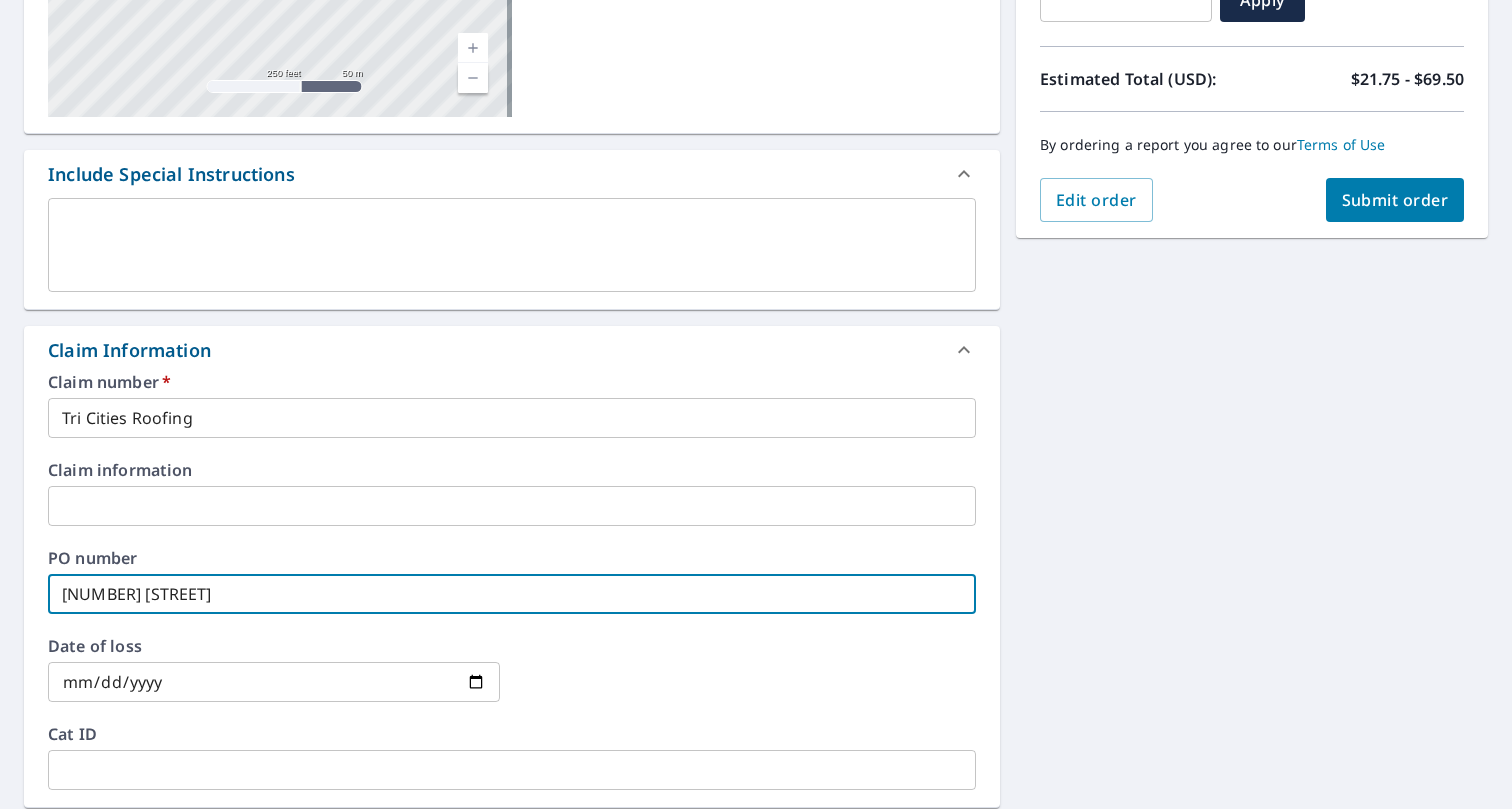 type on "[NUMBER] [STREET]" 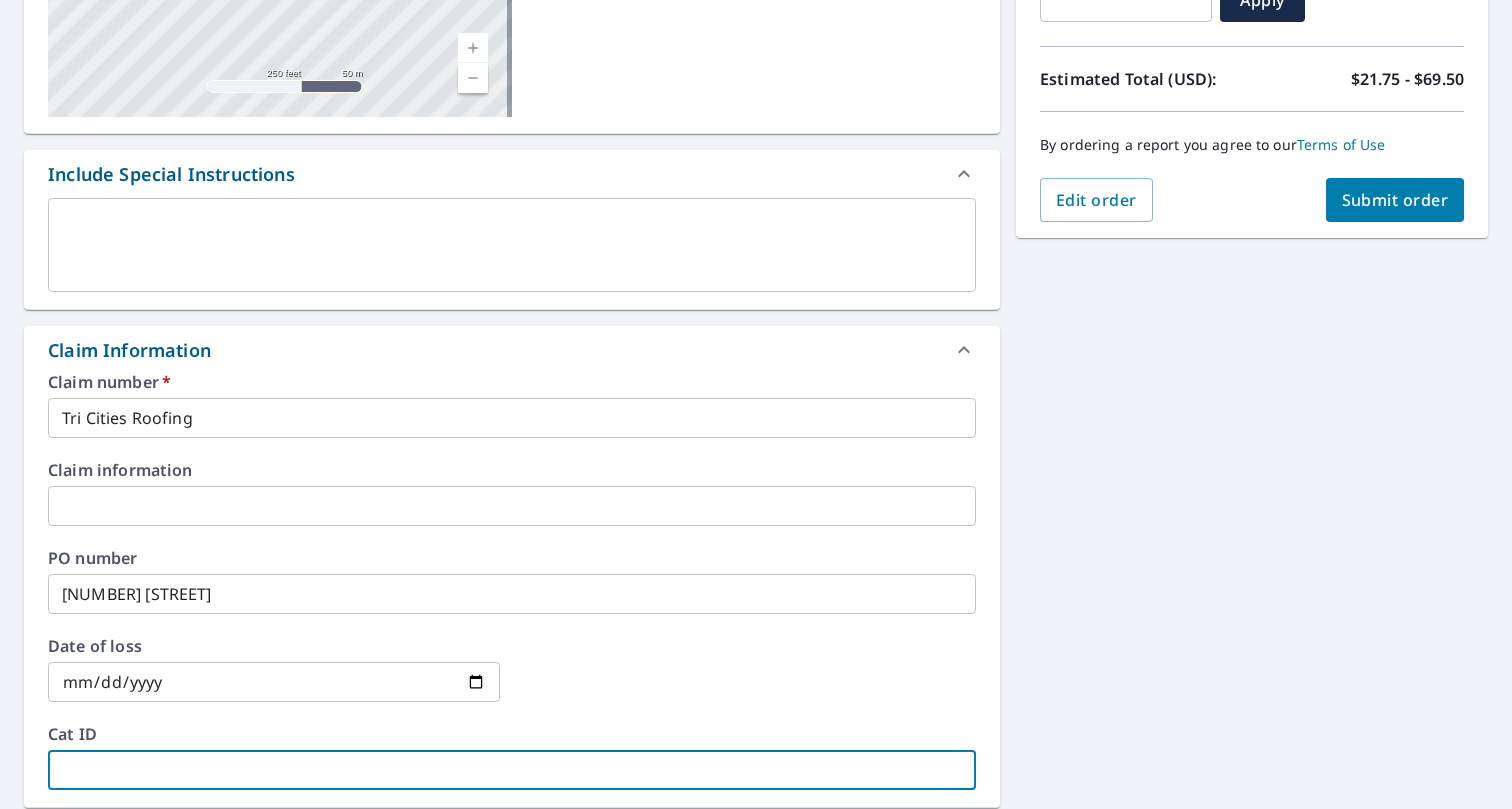 scroll, scrollTop: 844, scrollLeft: 0, axis: vertical 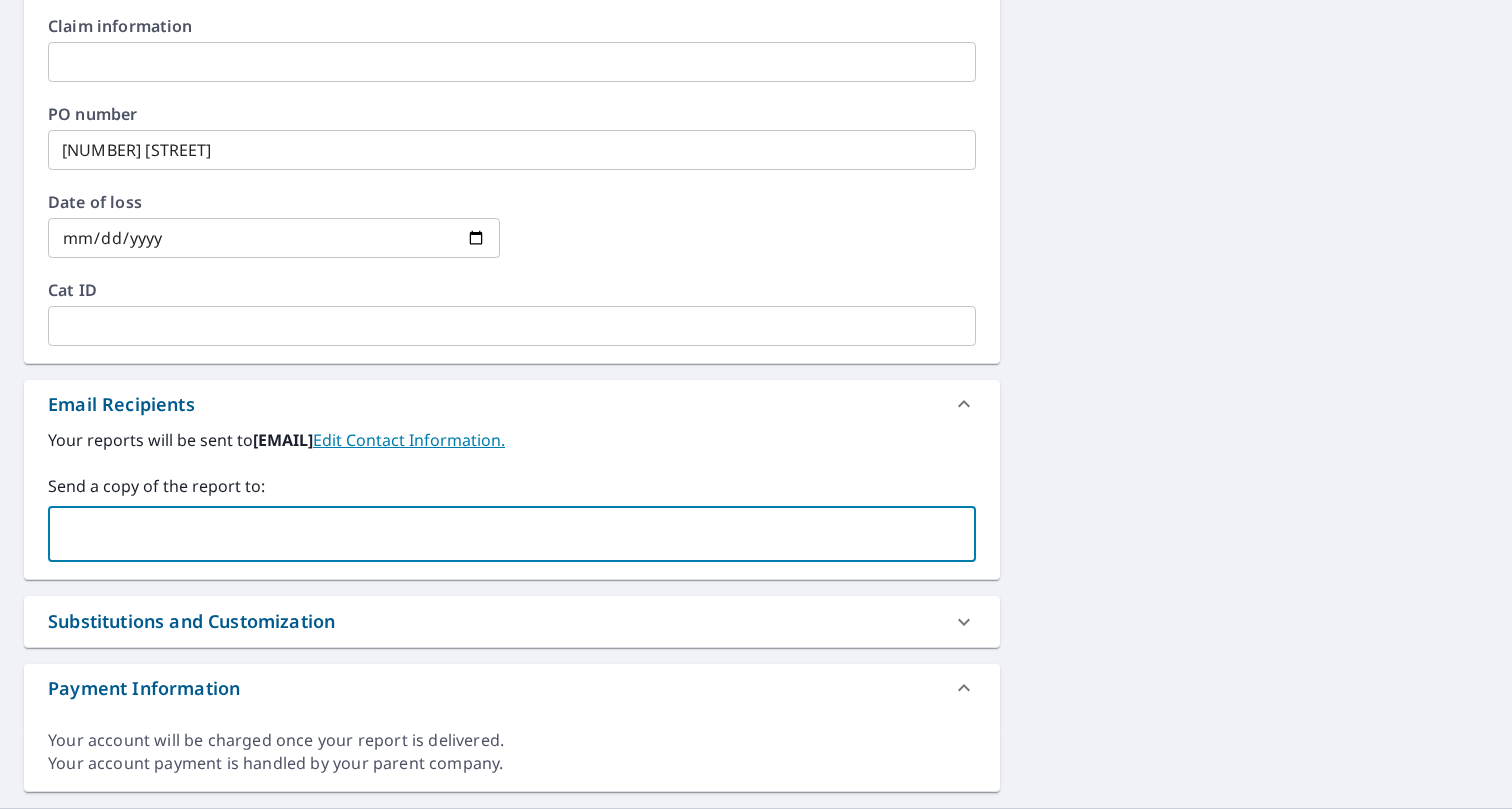 click at bounding box center (497, 534) 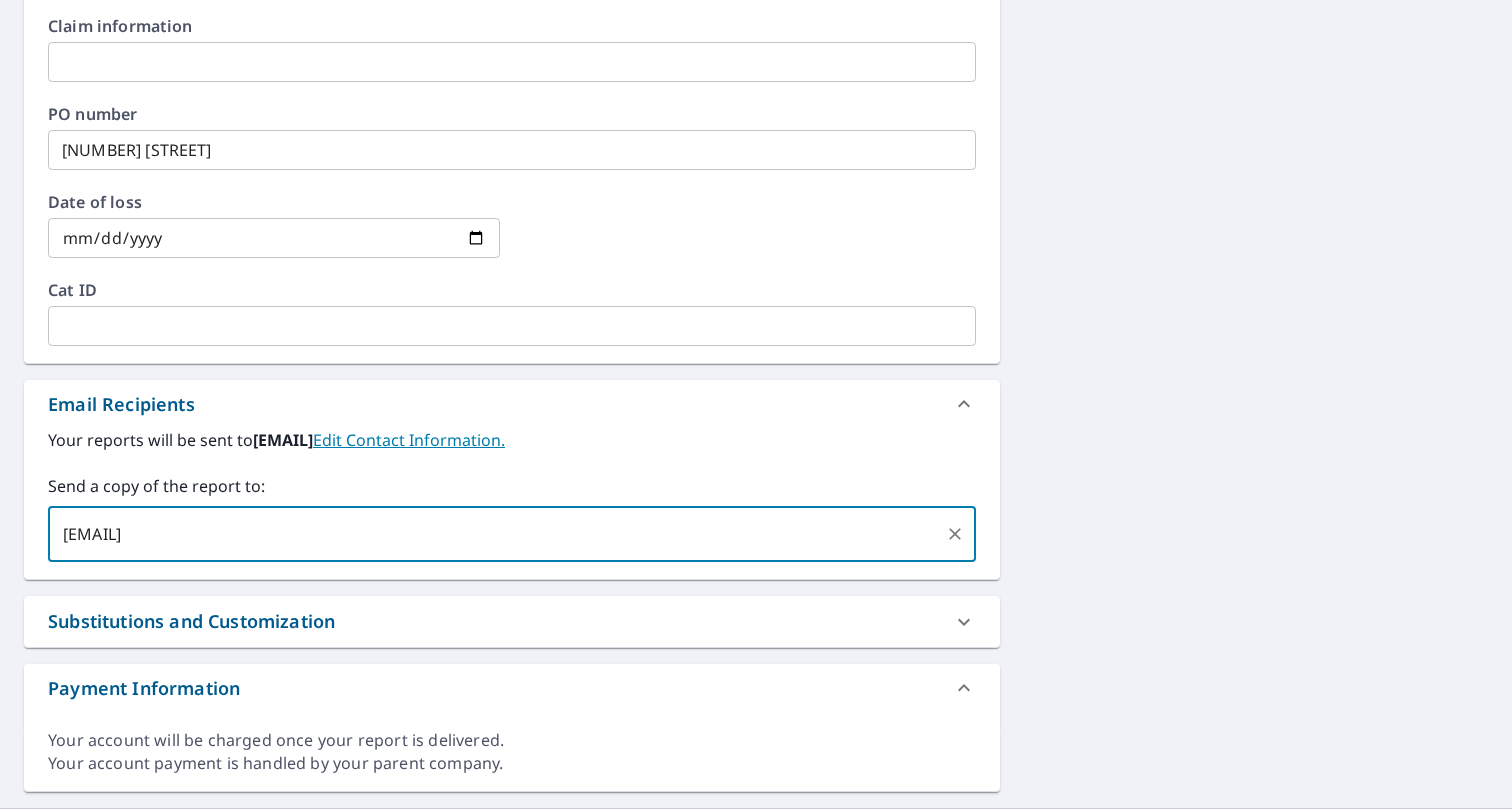 type on "[EMAIL]" 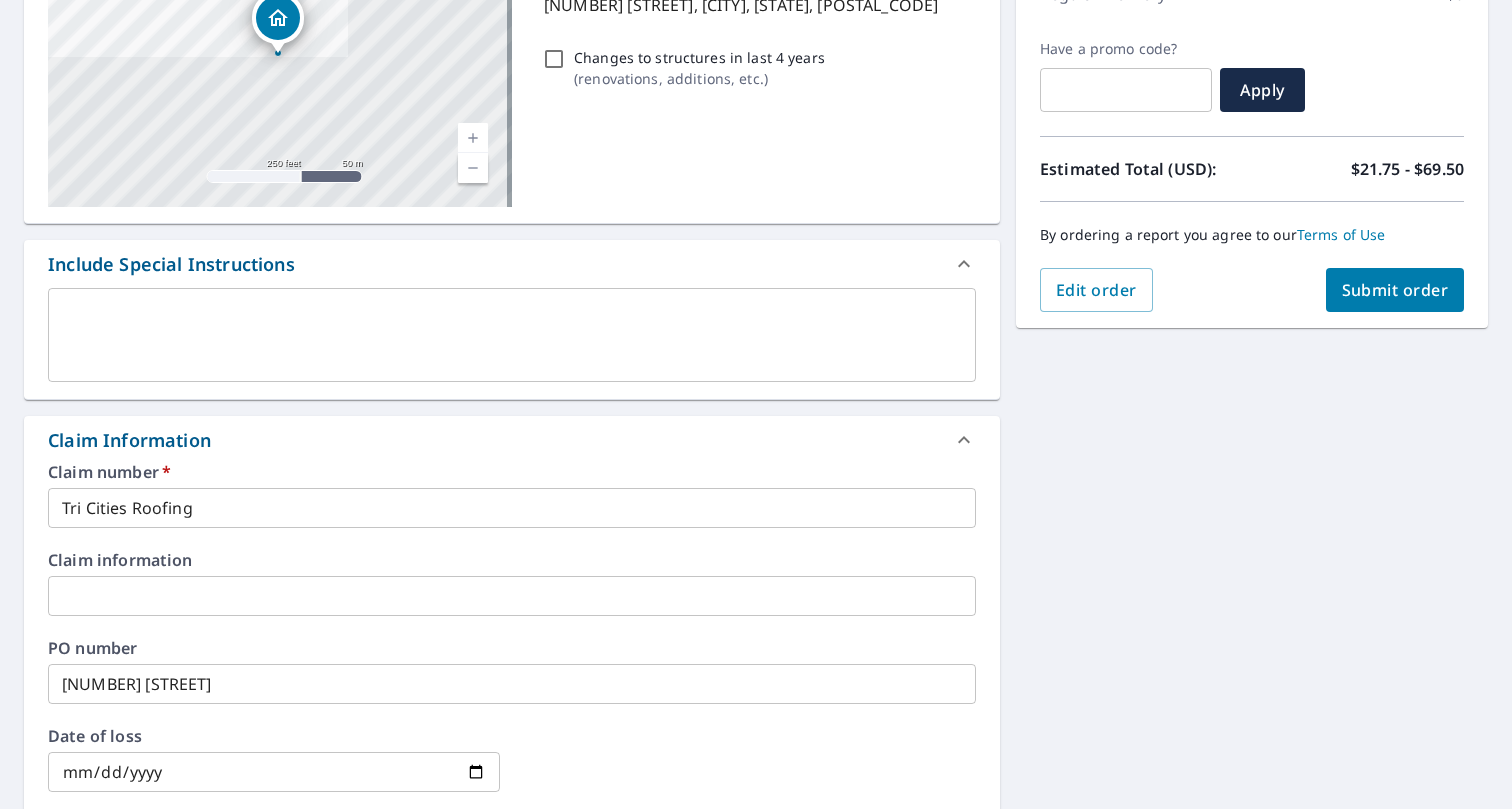 scroll, scrollTop: 244, scrollLeft: 0, axis: vertical 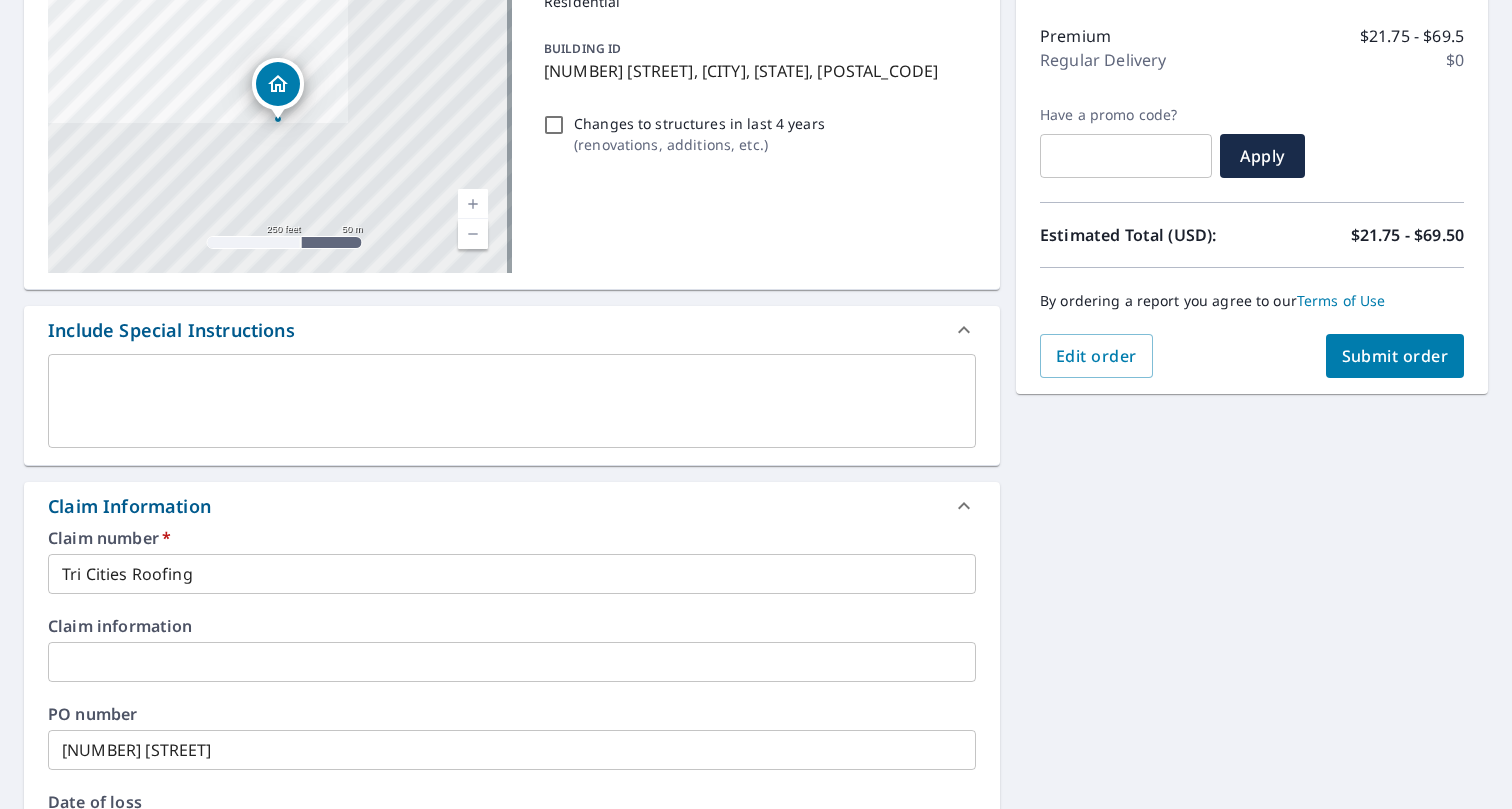 click on "Submit order" at bounding box center [1395, 356] 